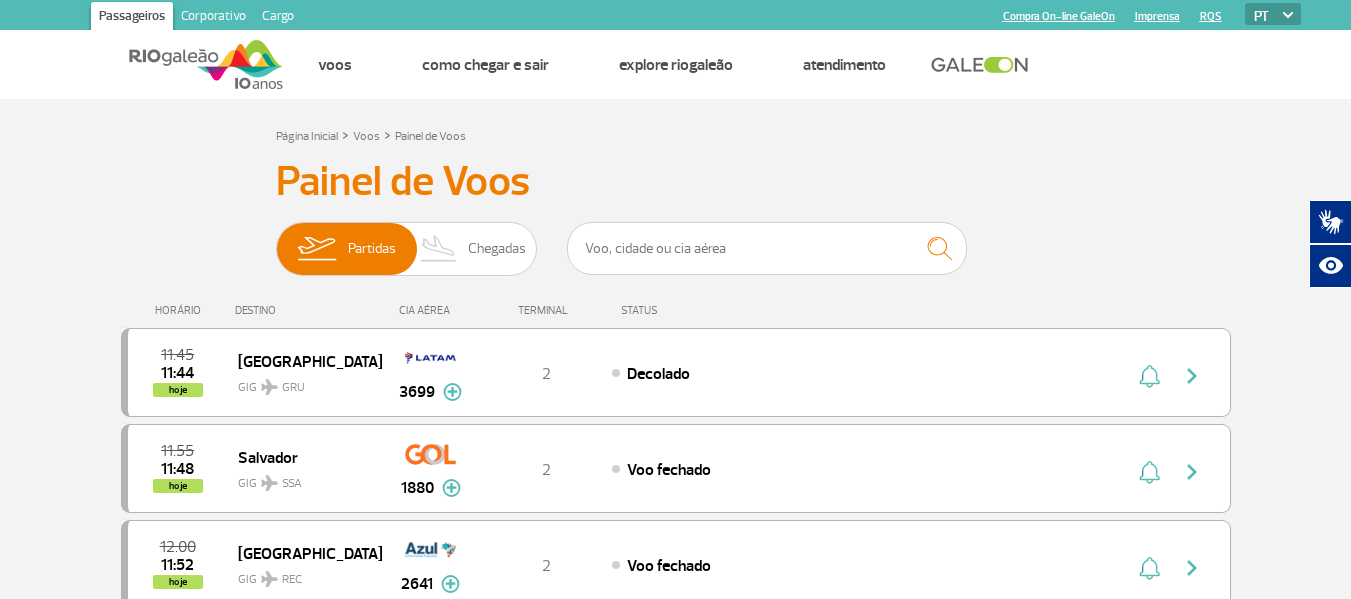 scroll, scrollTop: 0, scrollLeft: 0, axis: both 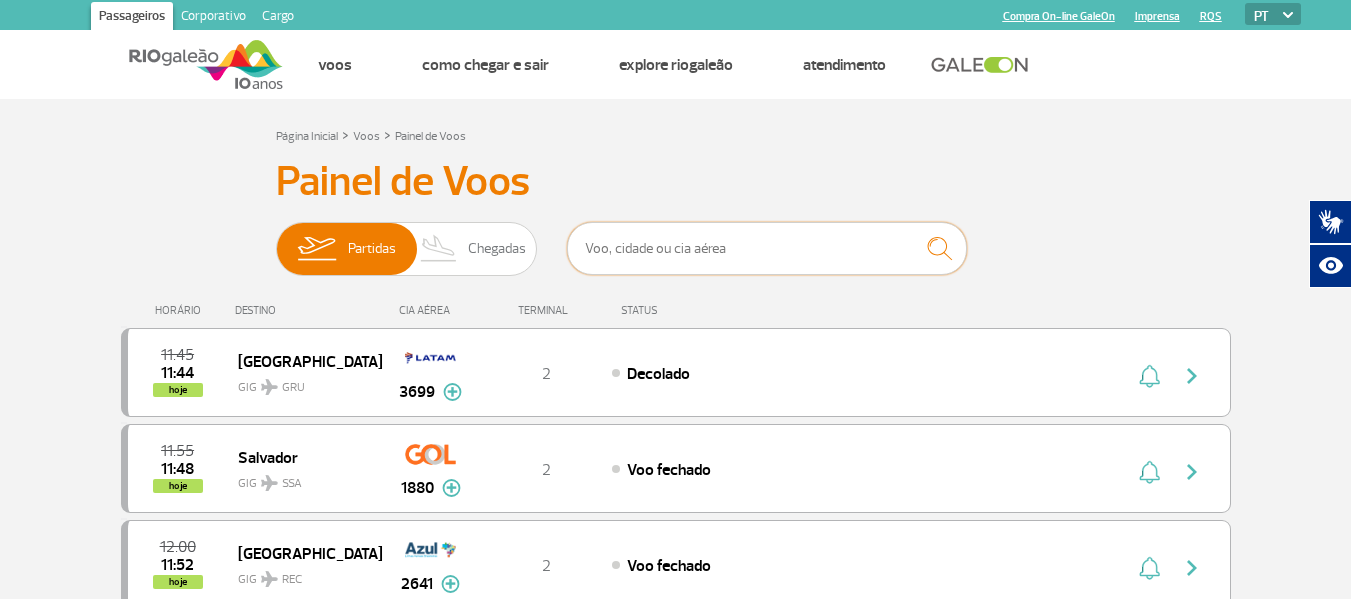 click at bounding box center (767, 248) 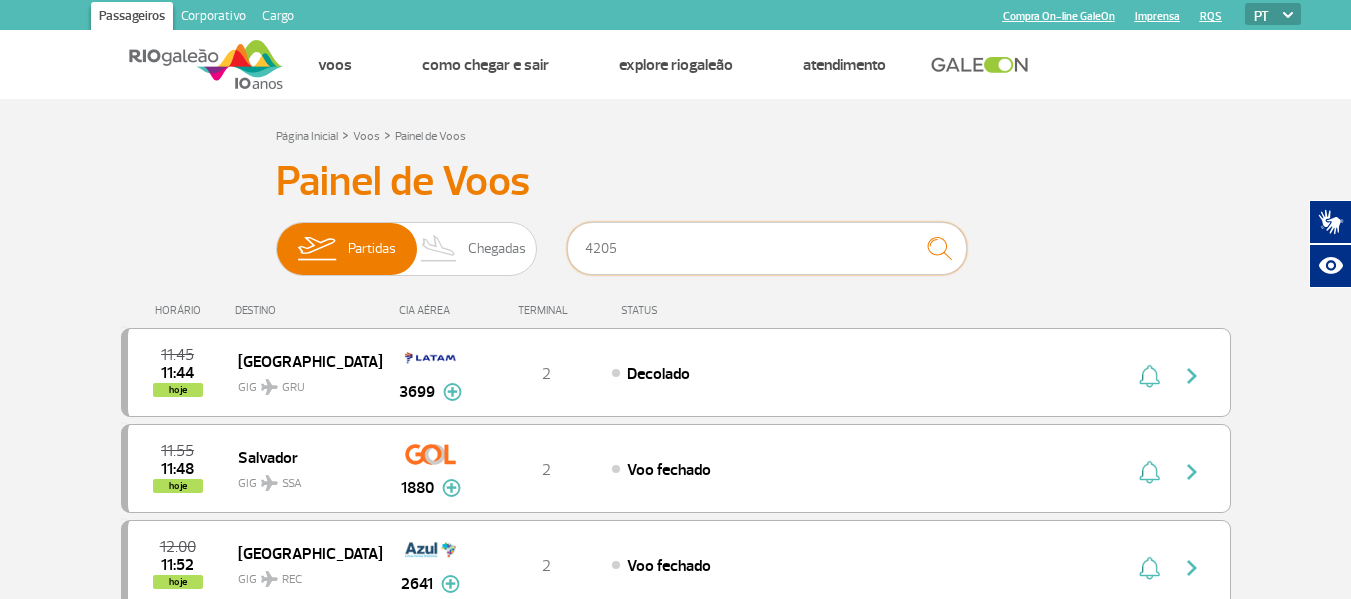 type on "4205" 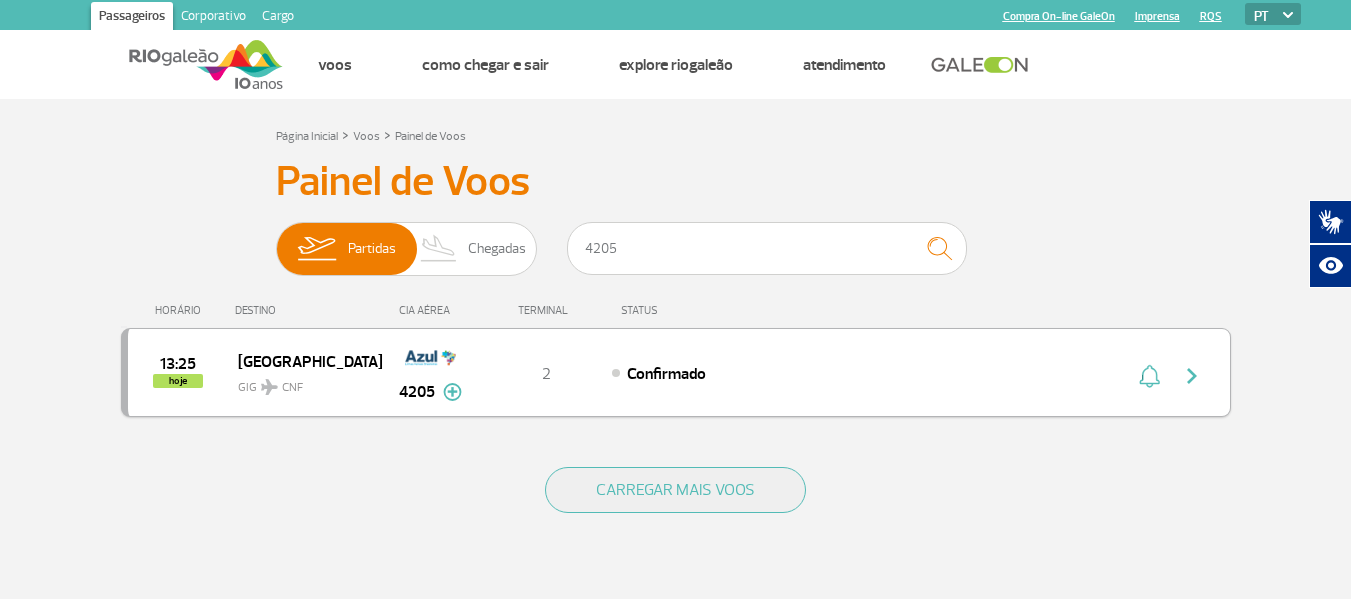 click at bounding box center [1192, 376] 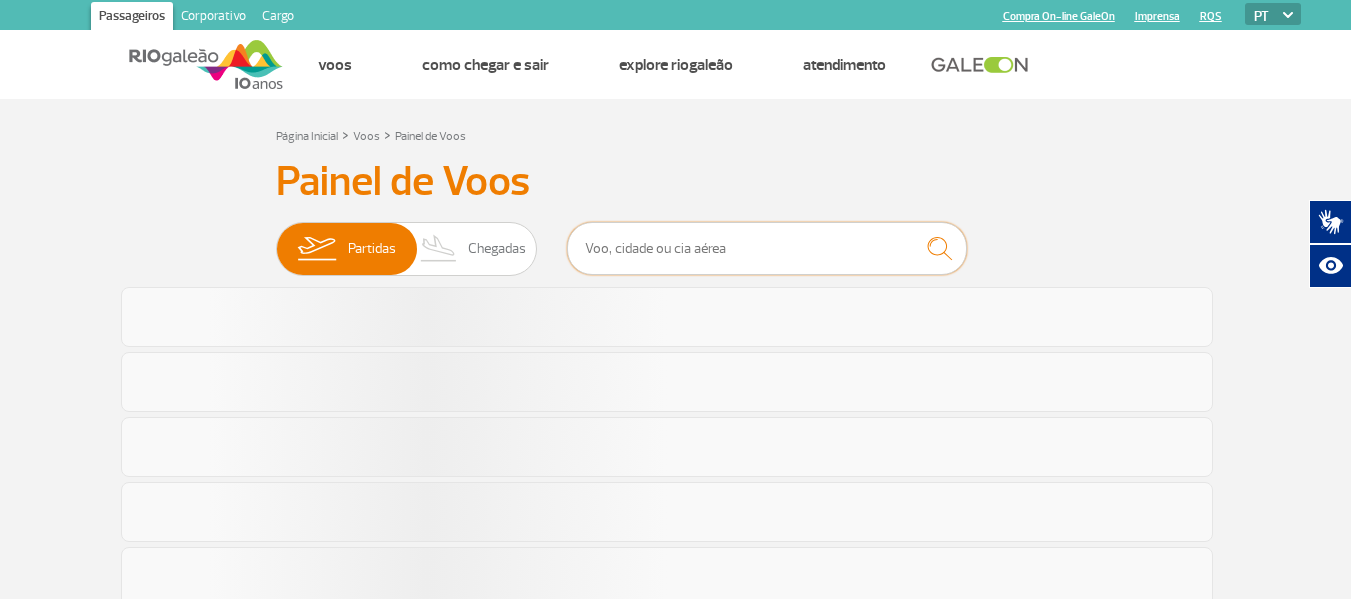 click at bounding box center [767, 248] 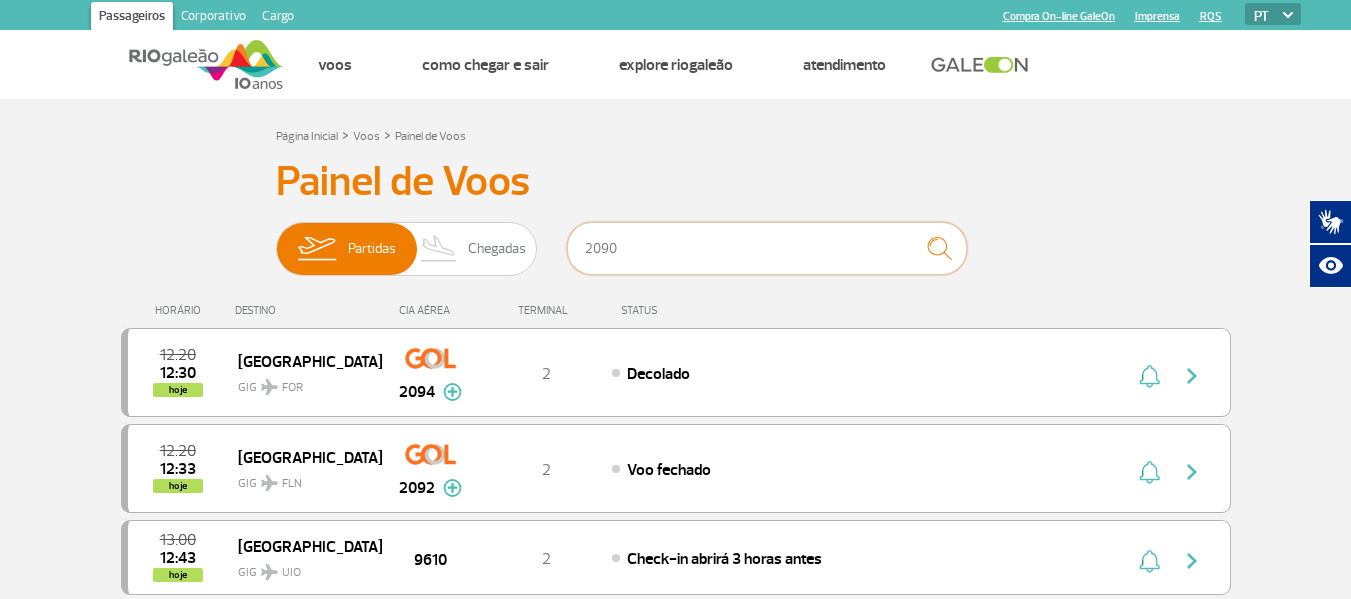 type on "2090" 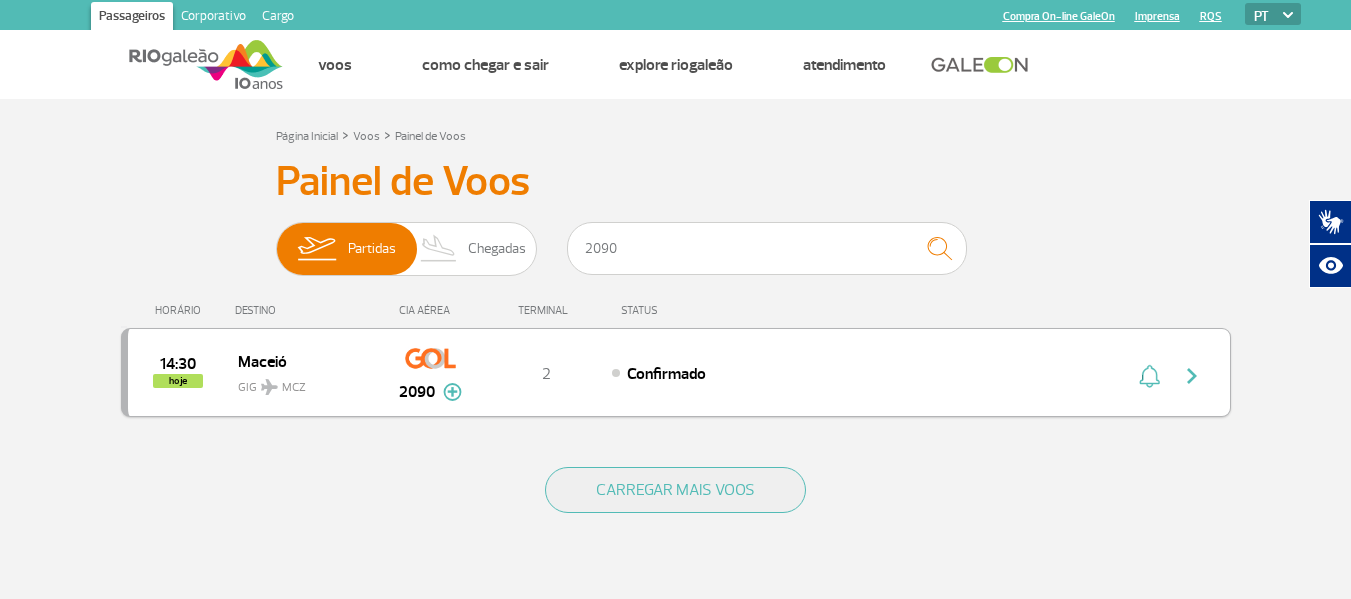 click at bounding box center (1192, 376) 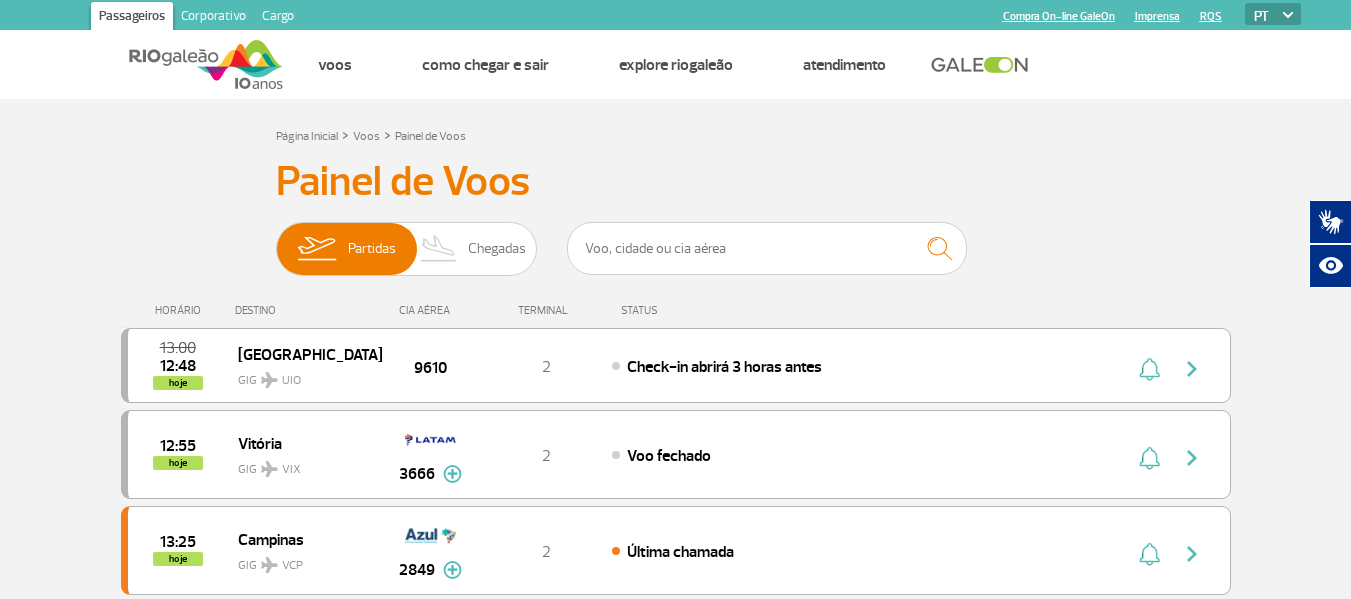 scroll, scrollTop: 0, scrollLeft: 0, axis: both 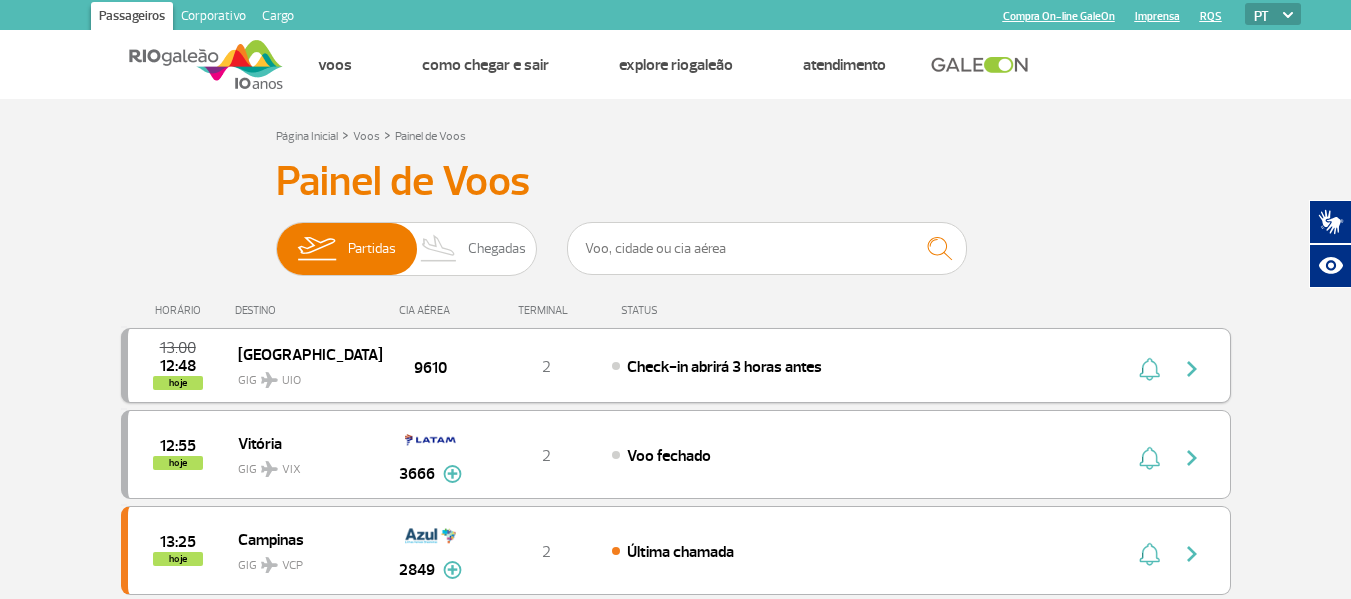 click at bounding box center (1192, 369) 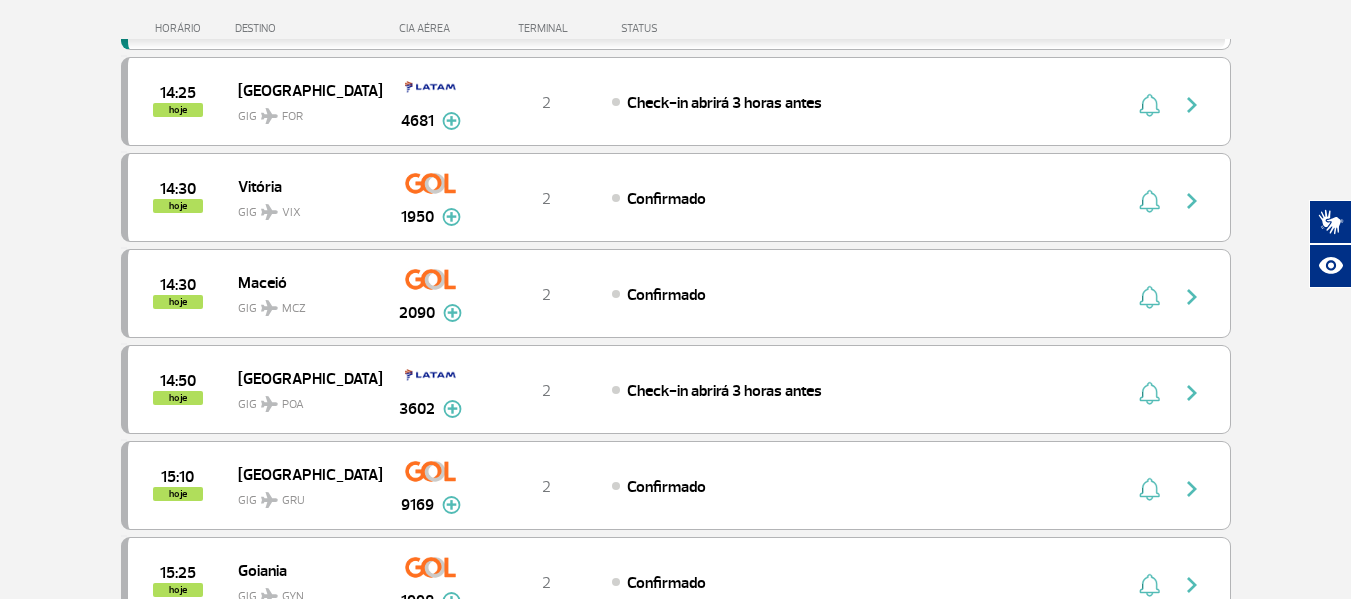 scroll, scrollTop: 1100, scrollLeft: 0, axis: vertical 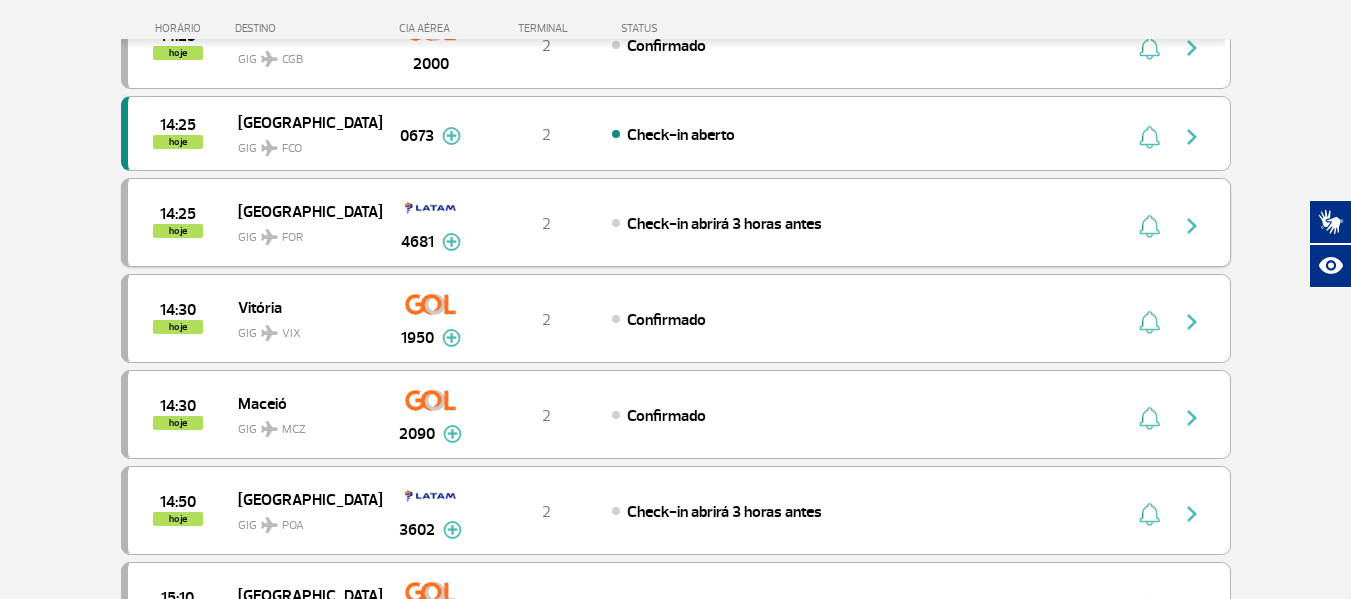 click at bounding box center (1192, 226) 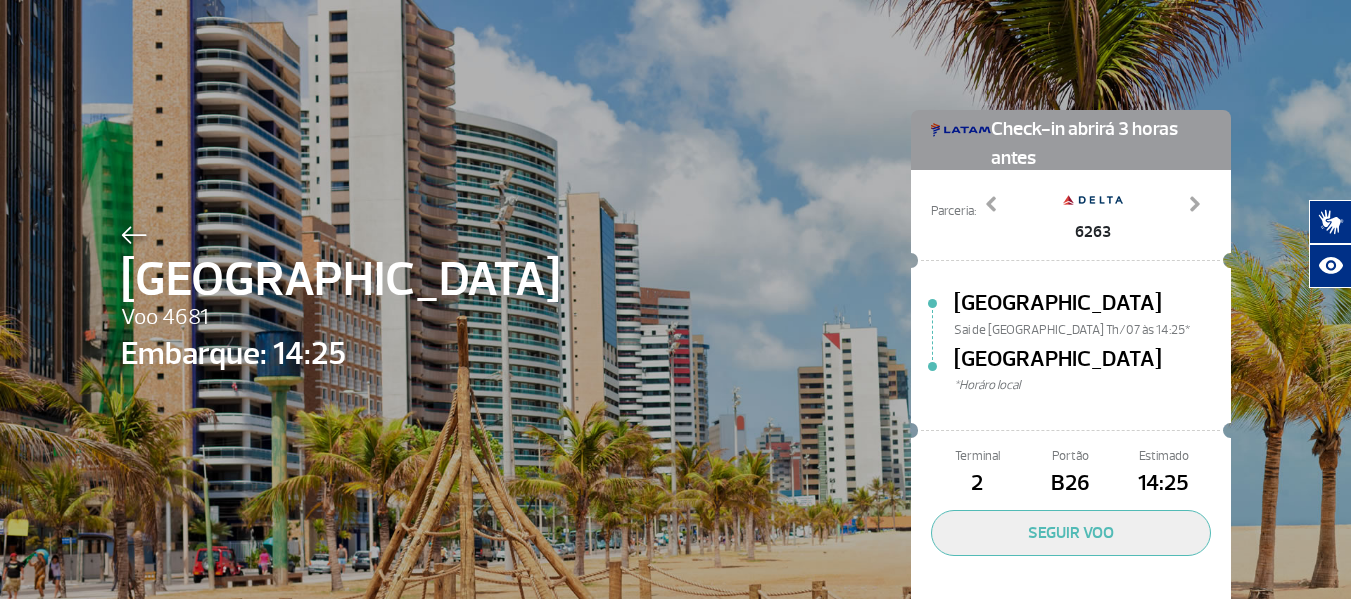scroll, scrollTop: 0, scrollLeft: 0, axis: both 